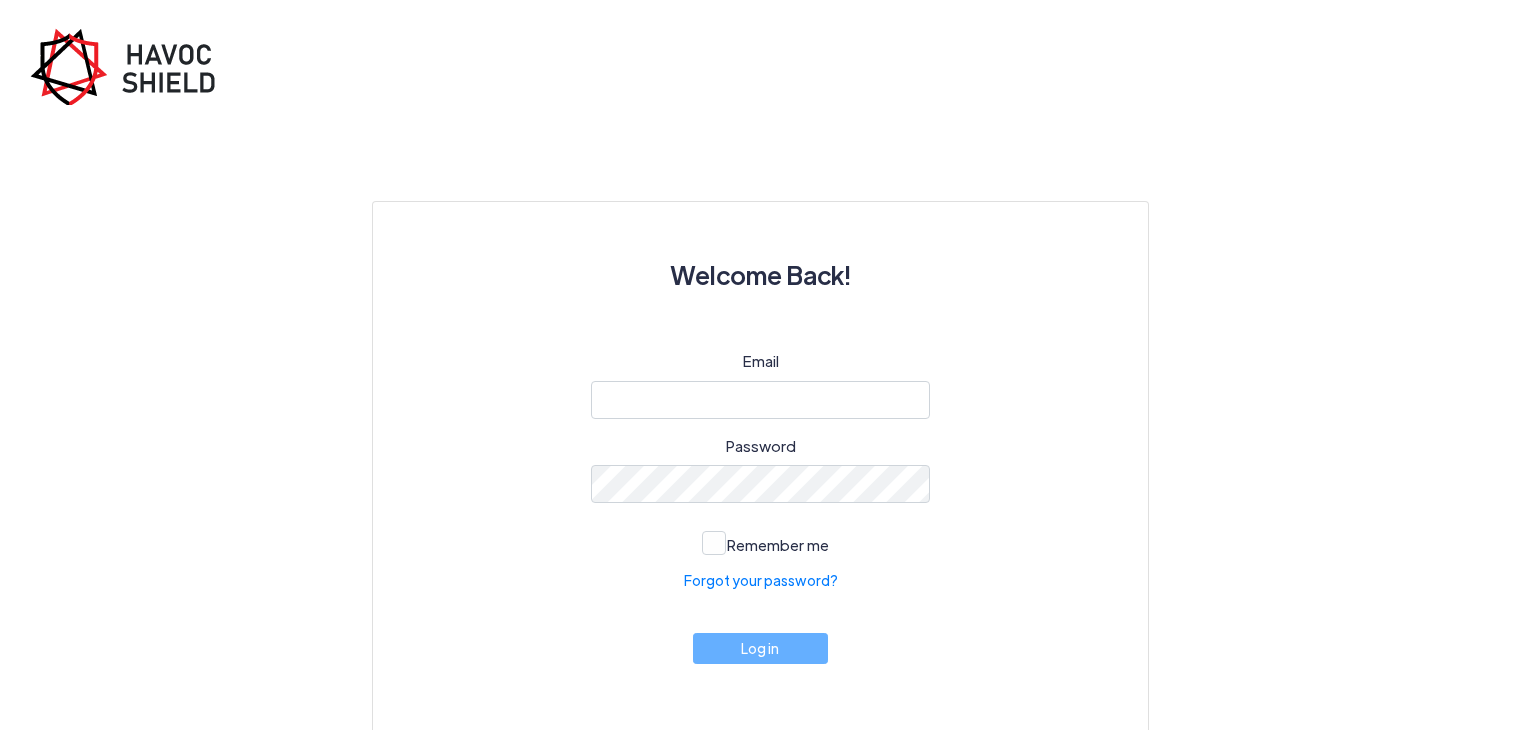 scroll, scrollTop: 0, scrollLeft: 0, axis: both 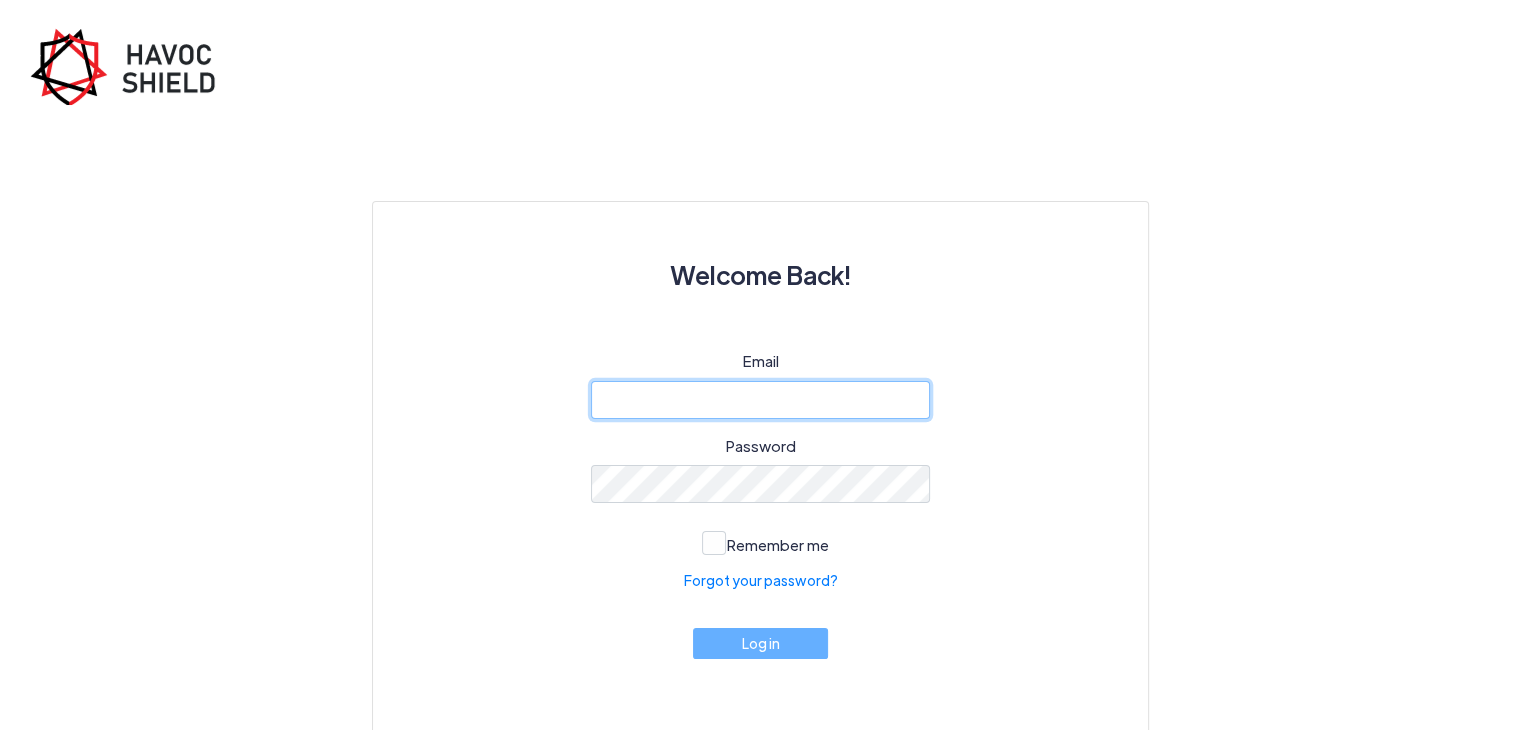 type on "[EMAIL_ADDRESS][DOMAIN_NAME]" 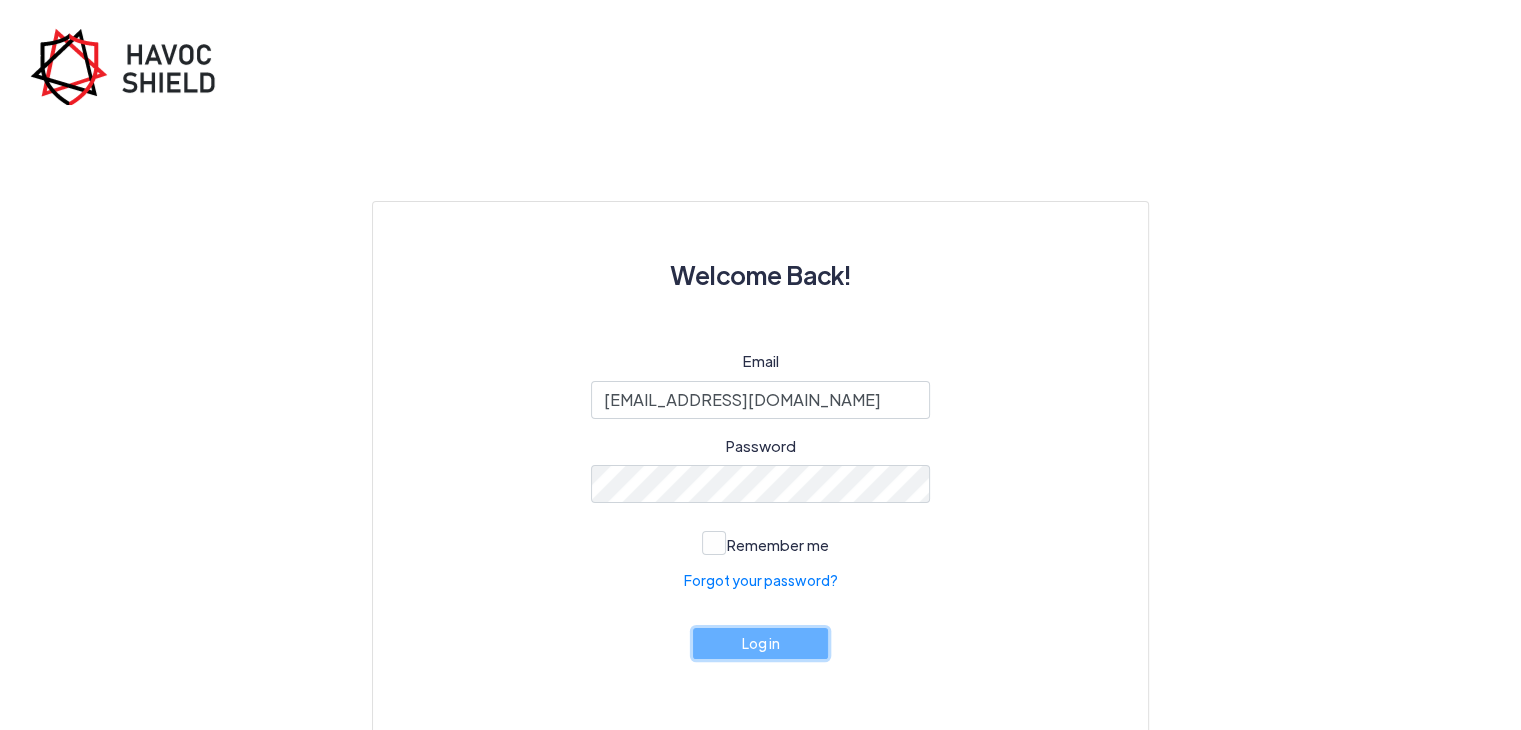 click on "Log in" 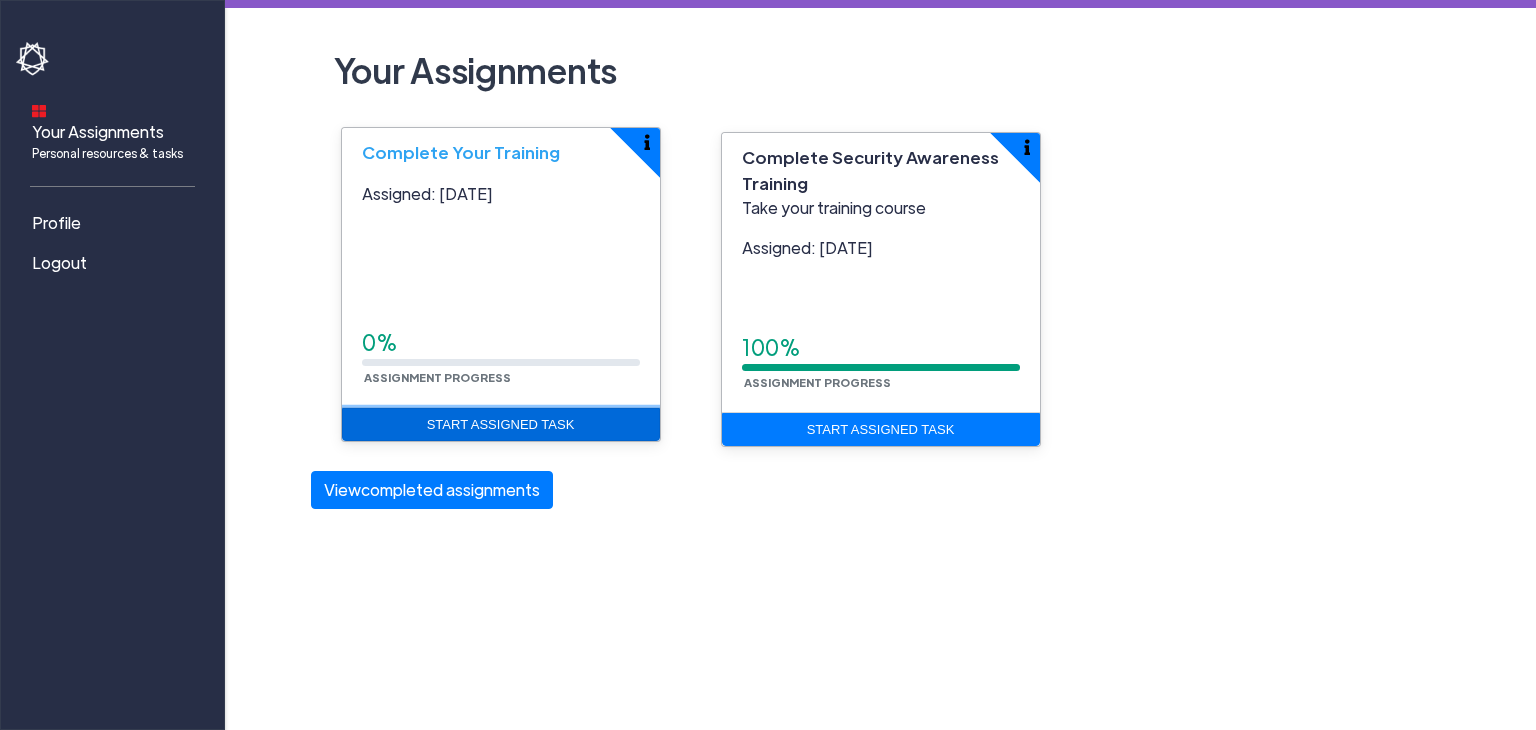 click on "Start Assigned Task" 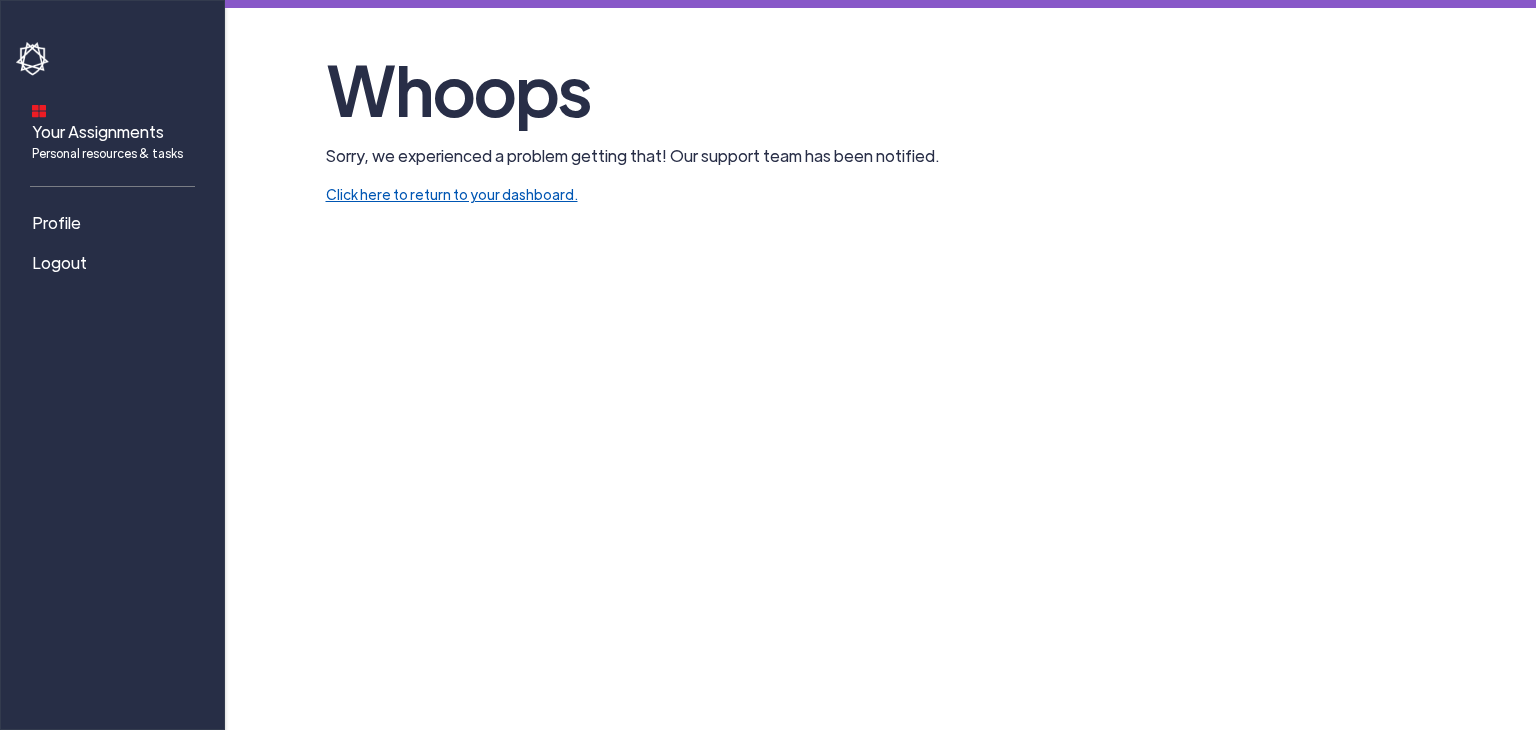 click on "Click here to return to your dashboard." 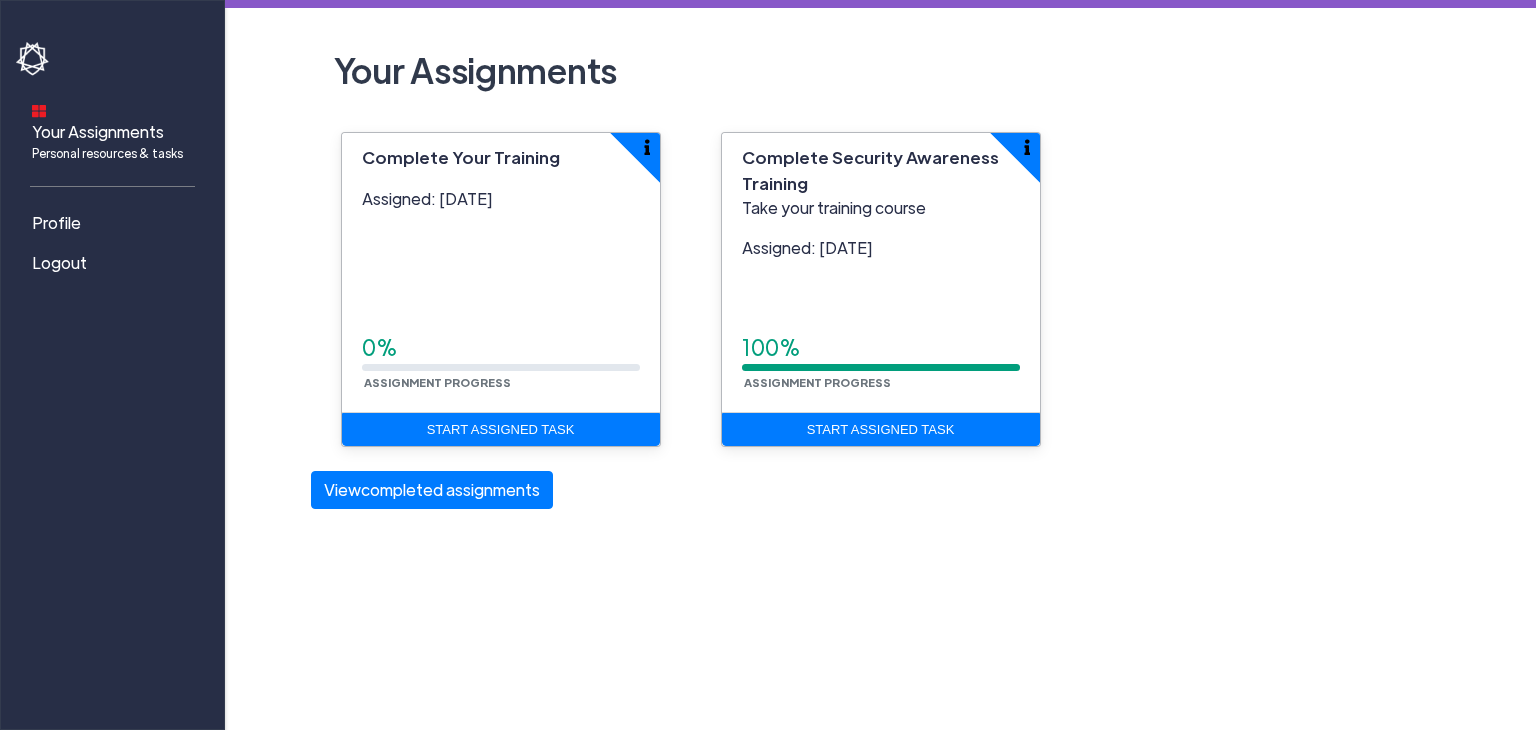scroll, scrollTop: 0, scrollLeft: 0, axis: both 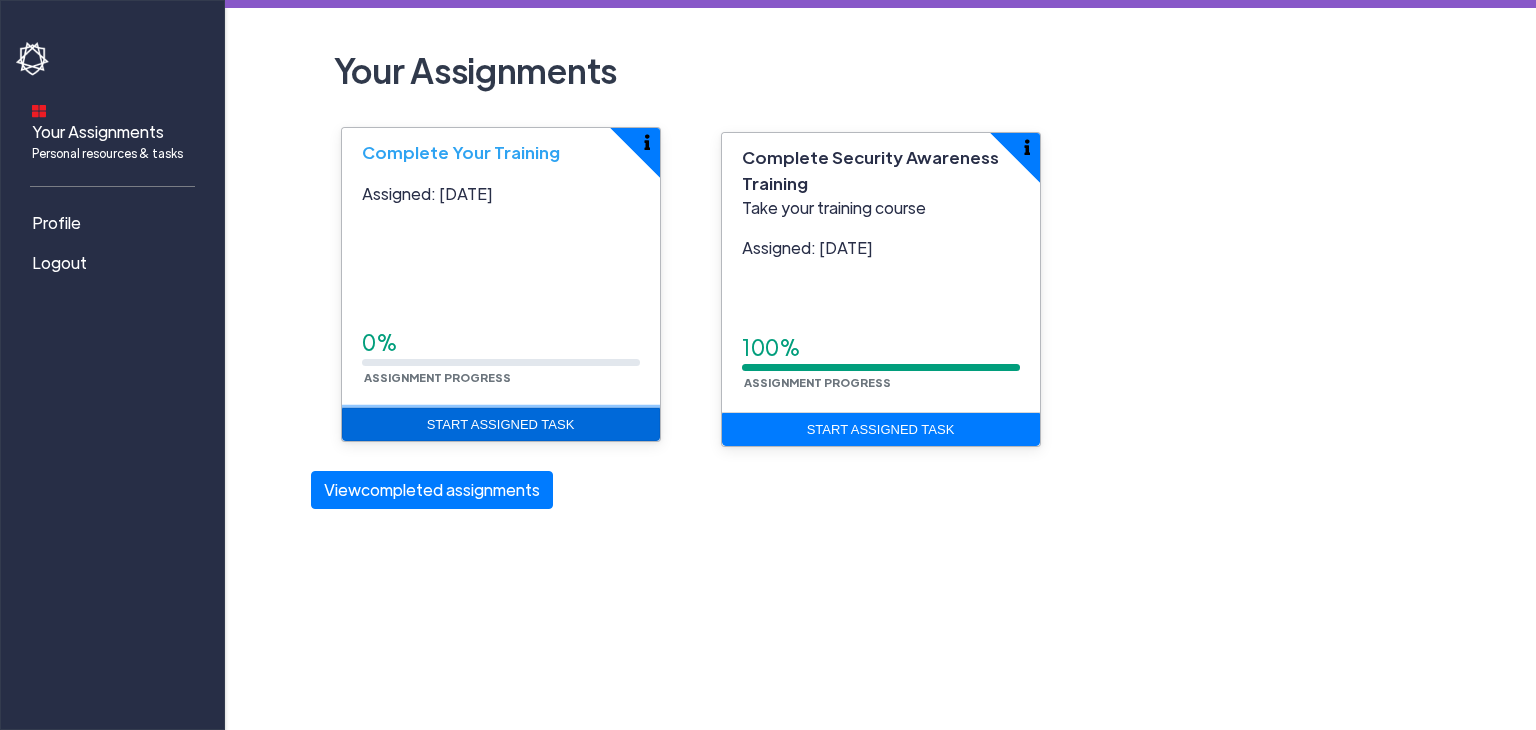 click on "Start Assigned Task" 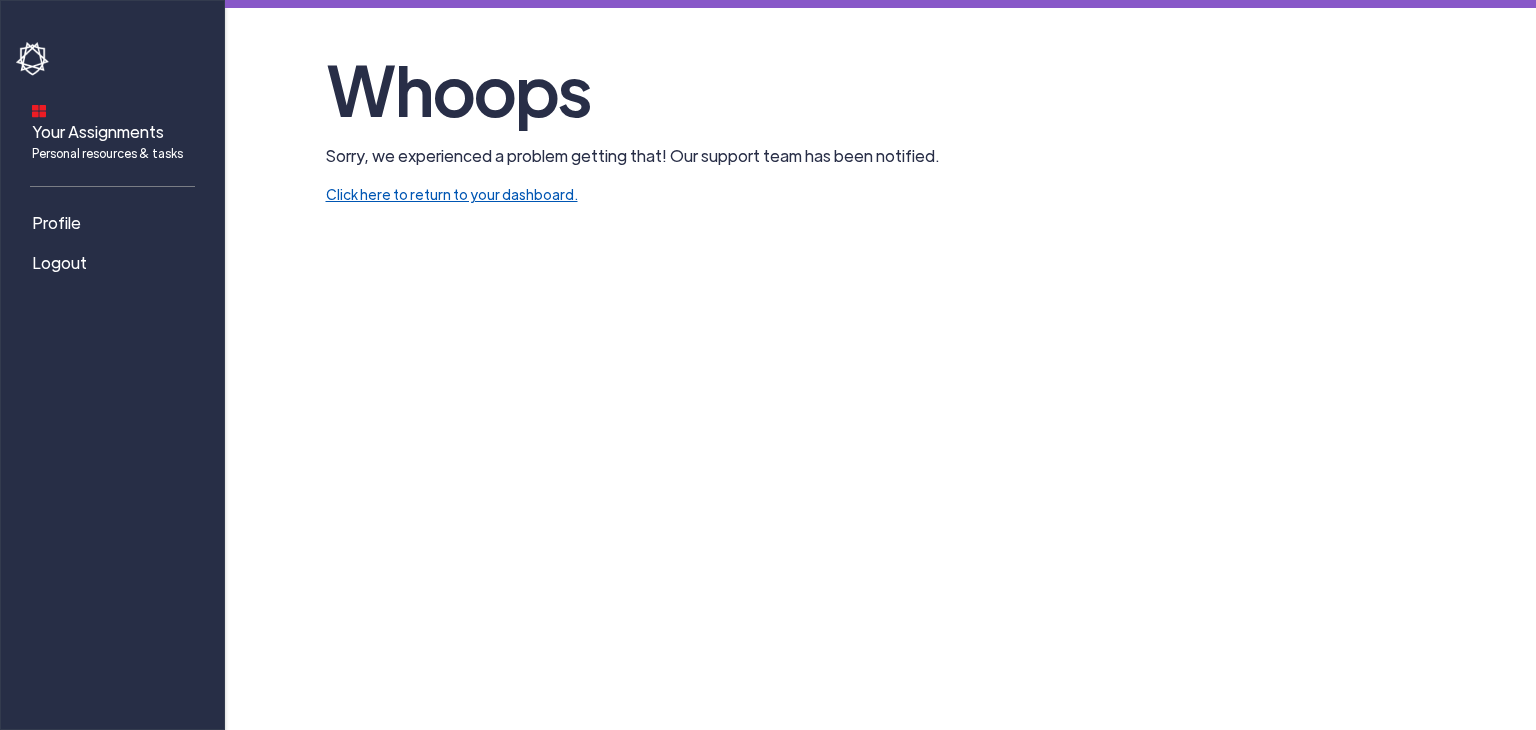 click on "Click here to return to your dashboard." 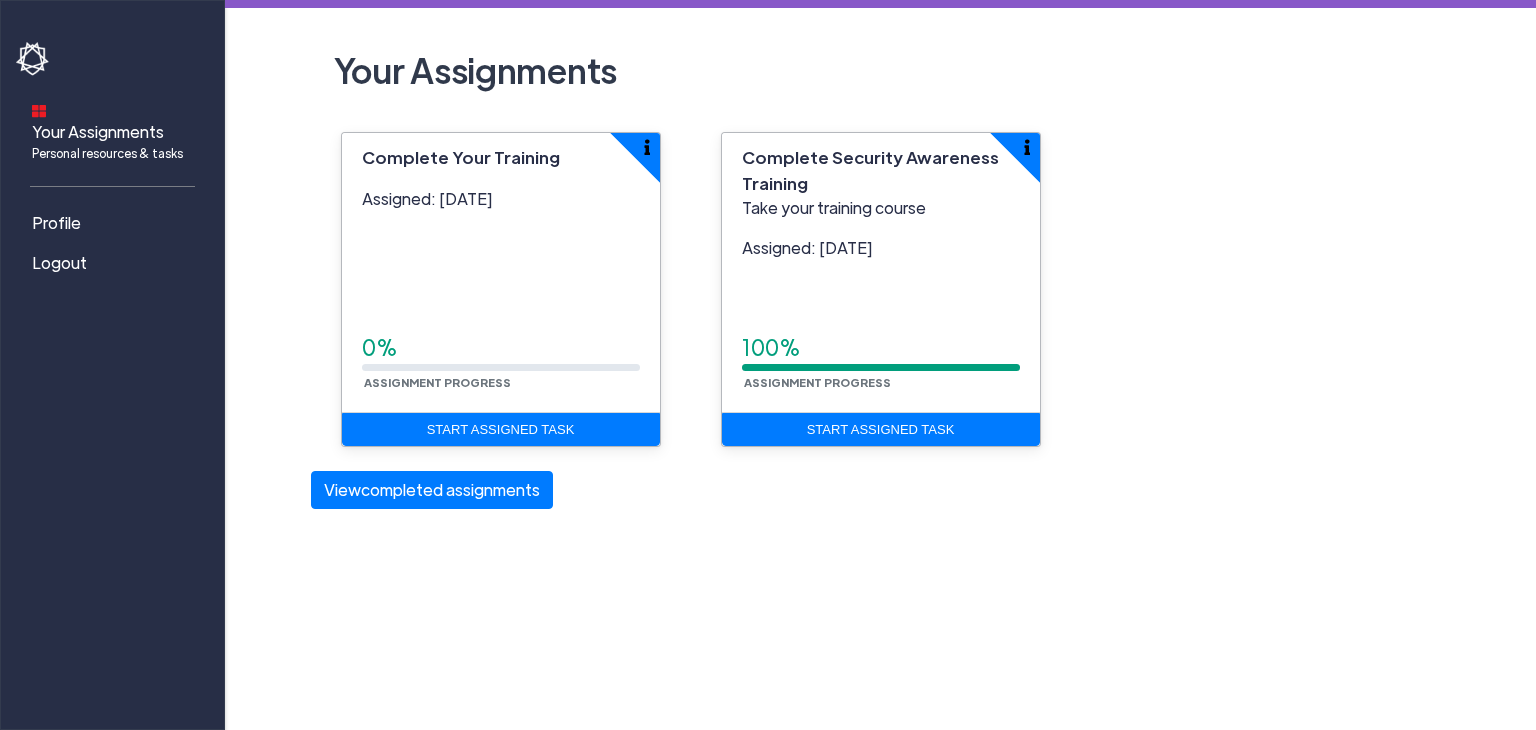 scroll, scrollTop: 0, scrollLeft: 0, axis: both 